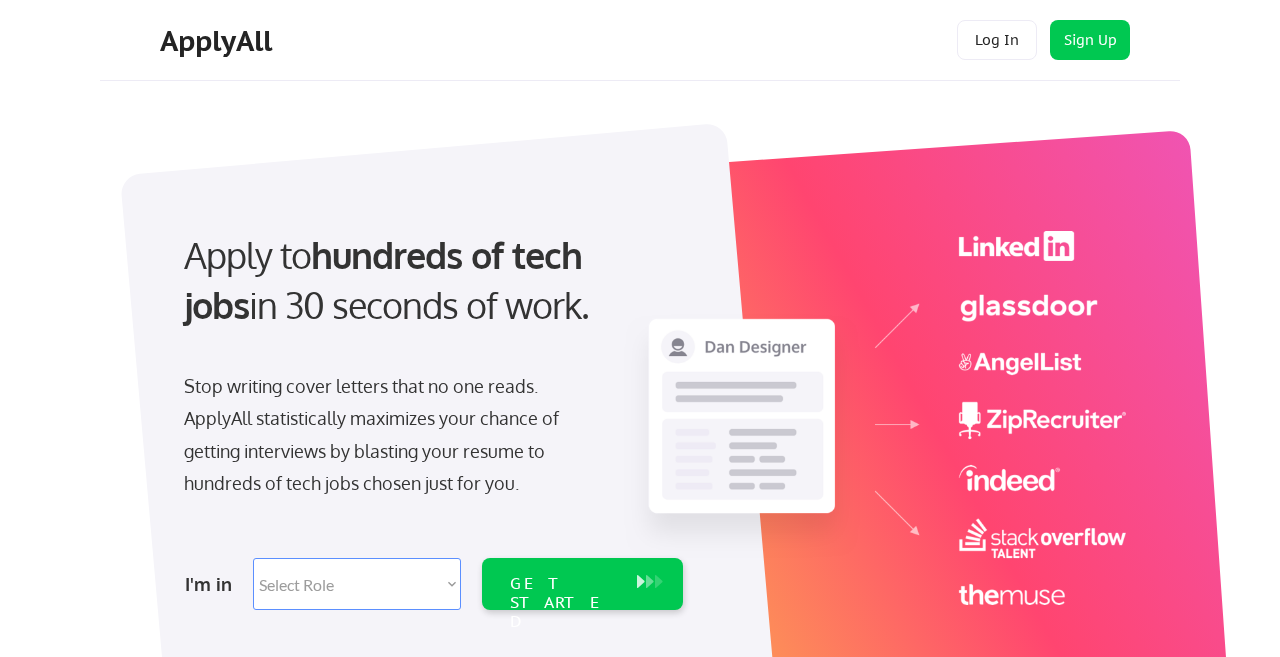 click on "Apply to  hundreds of tech jobs  in 30 seconds of work." at bounding box center [429, 280] 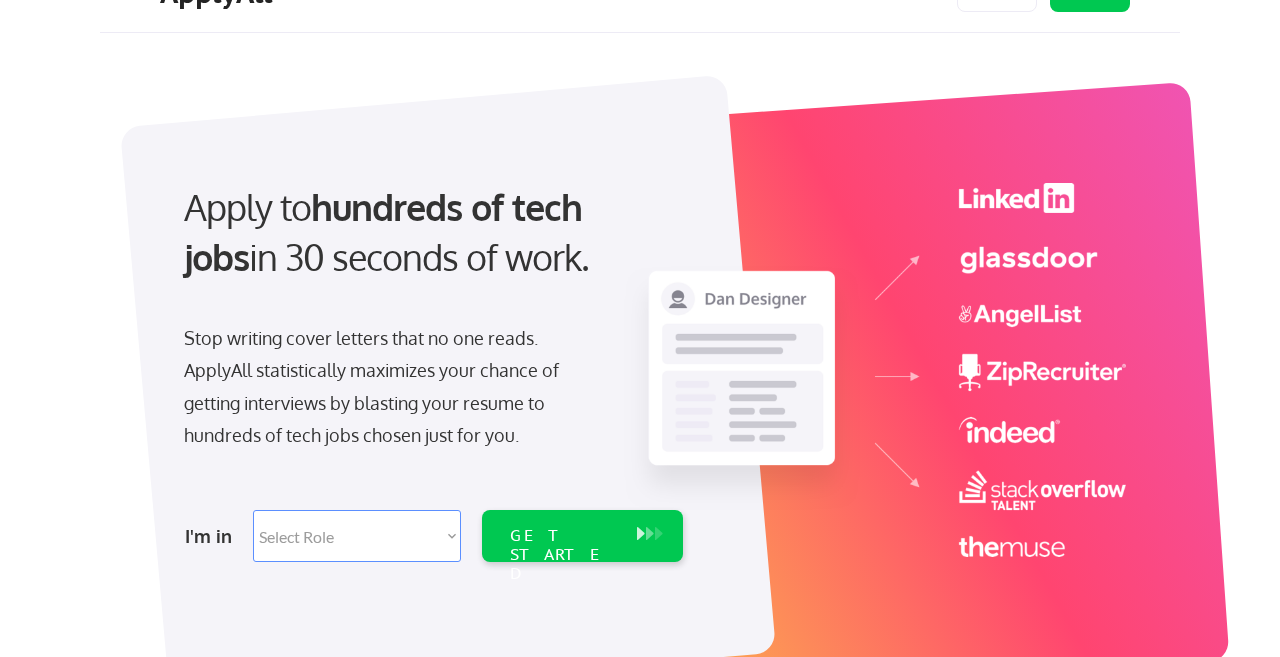 scroll, scrollTop: 0, scrollLeft: 0, axis: both 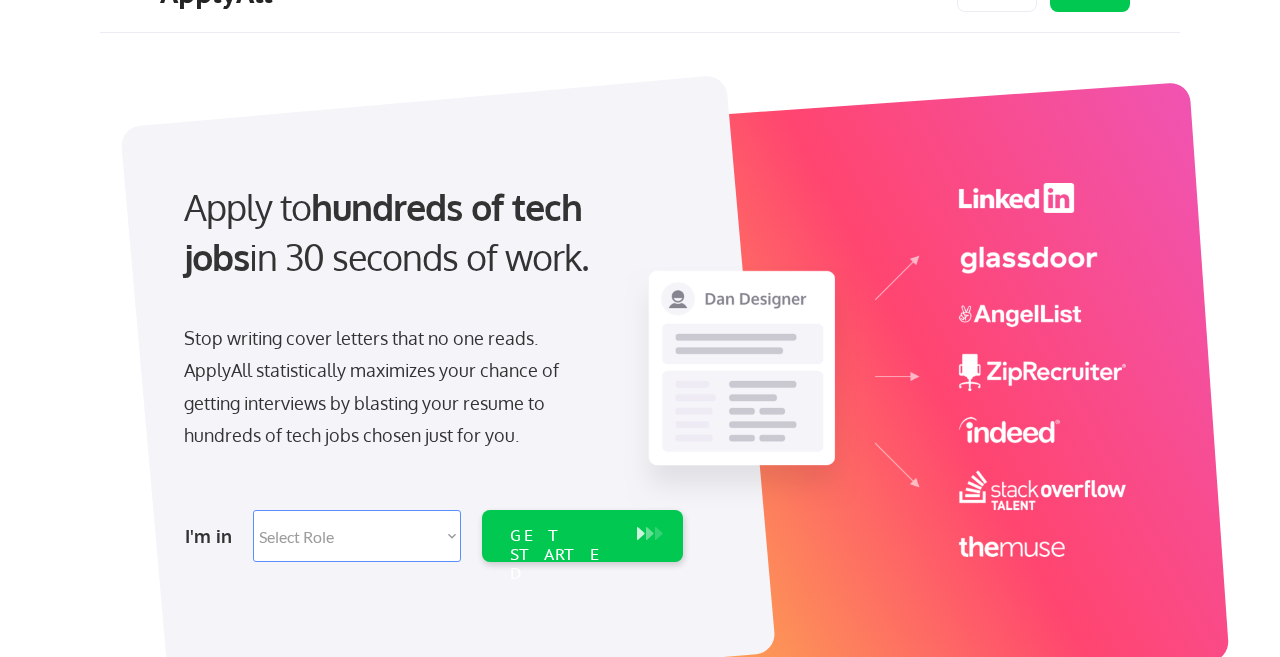 click on "Select Role Software Engineering Product Management Customer Success Sales UI/UX/Product Design Technical Project/Program Mgmt Marketing & Growth Data HR/Recruiting IT/Cybersecurity Tech Finance/Ops/Strategy Customer Support" at bounding box center [357, 536] 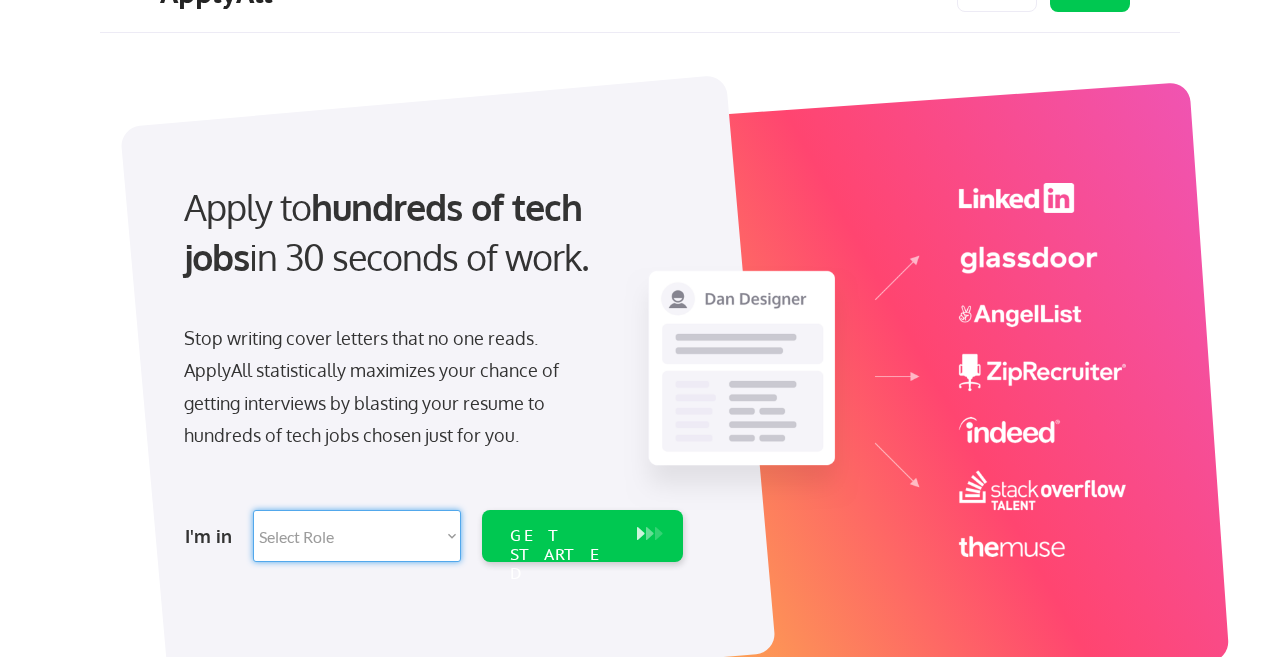 select on ""tech_finance_biz_ops_cos"" 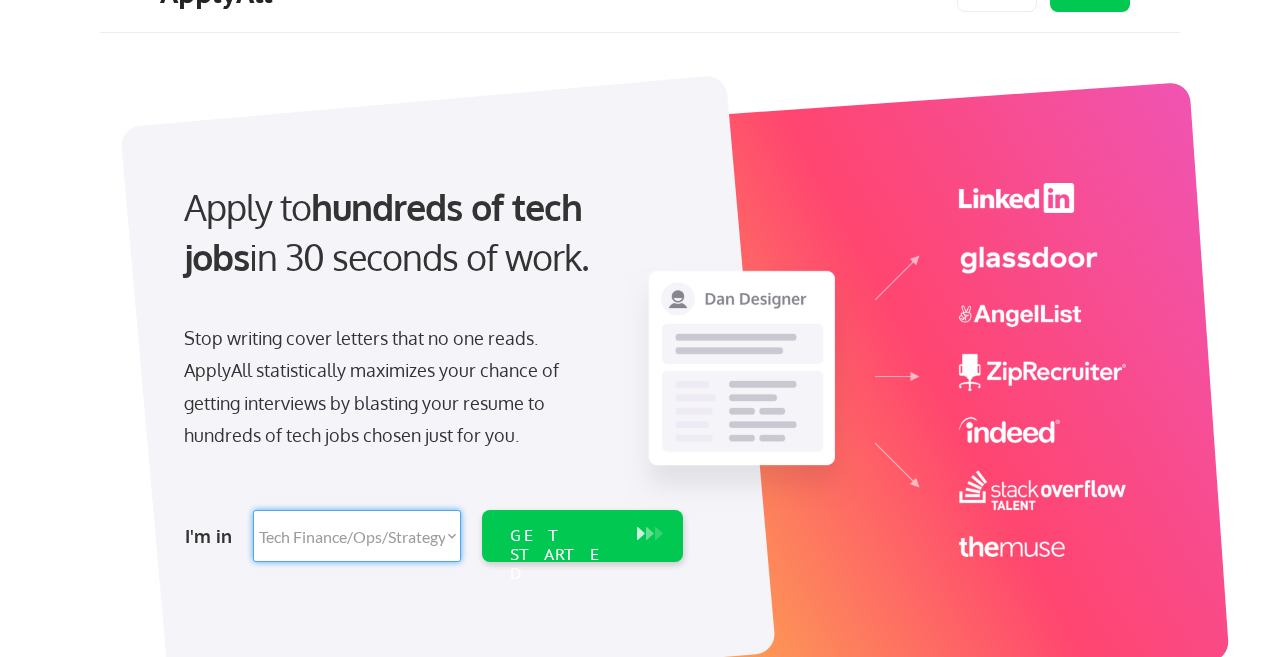 select on ""tech_finance_biz_ops_cos"" 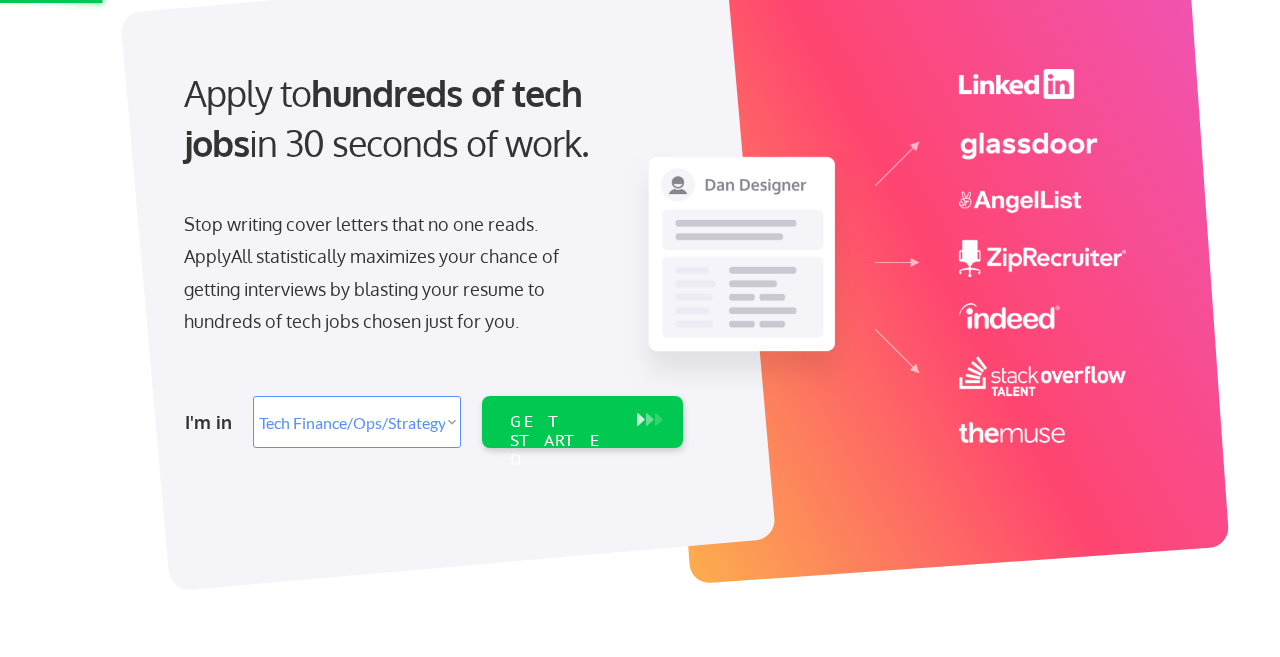 scroll, scrollTop: 186, scrollLeft: 0, axis: vertical 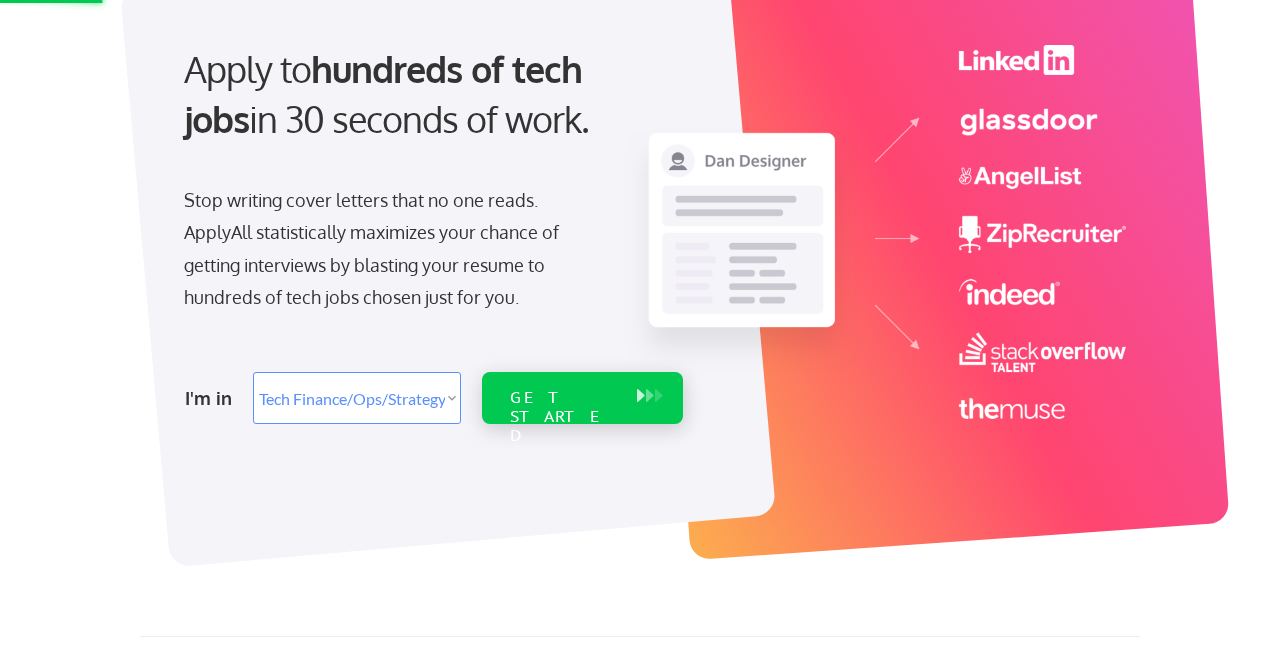click on "GET STARTED" at bounding box center (563, 417) 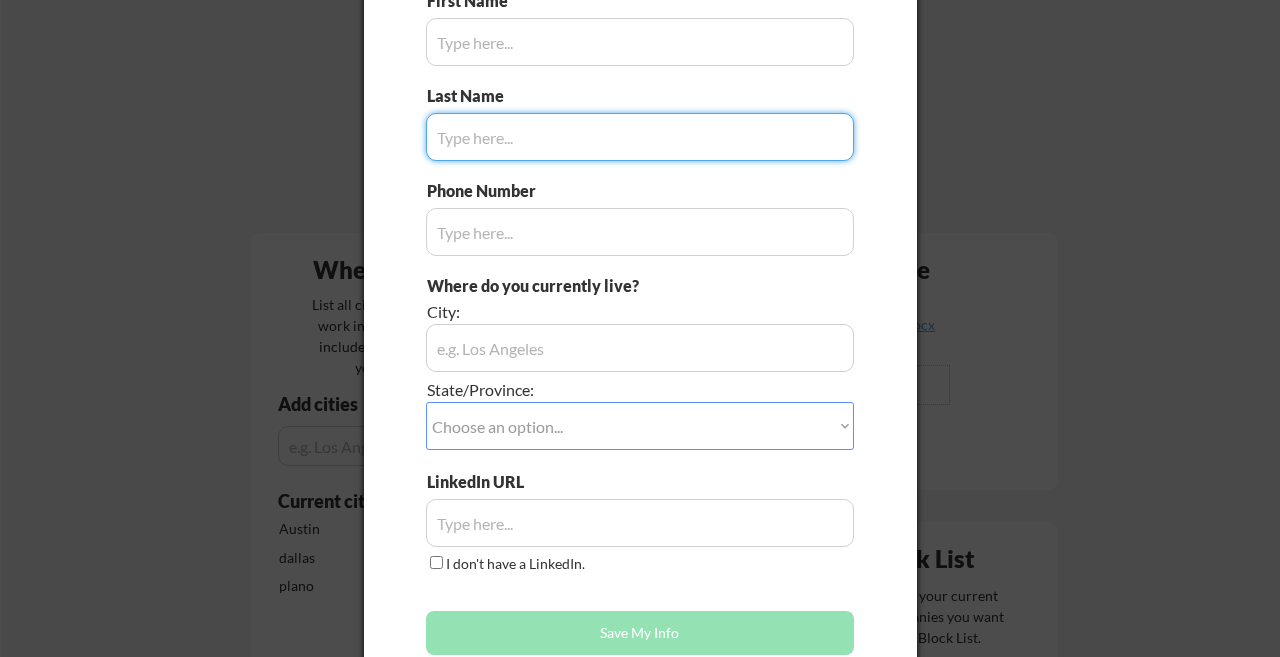 scroll, scrollTop: 0, scrollLeft: 0, axis: both 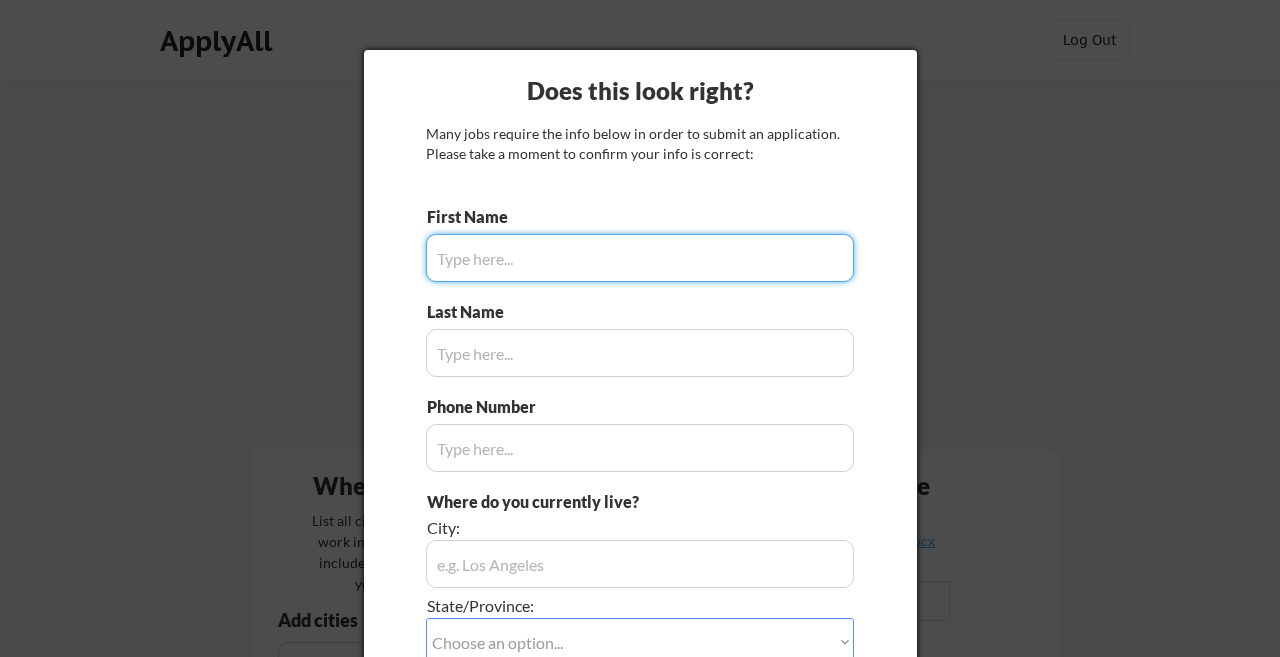 click at bounding box center [640, 258] 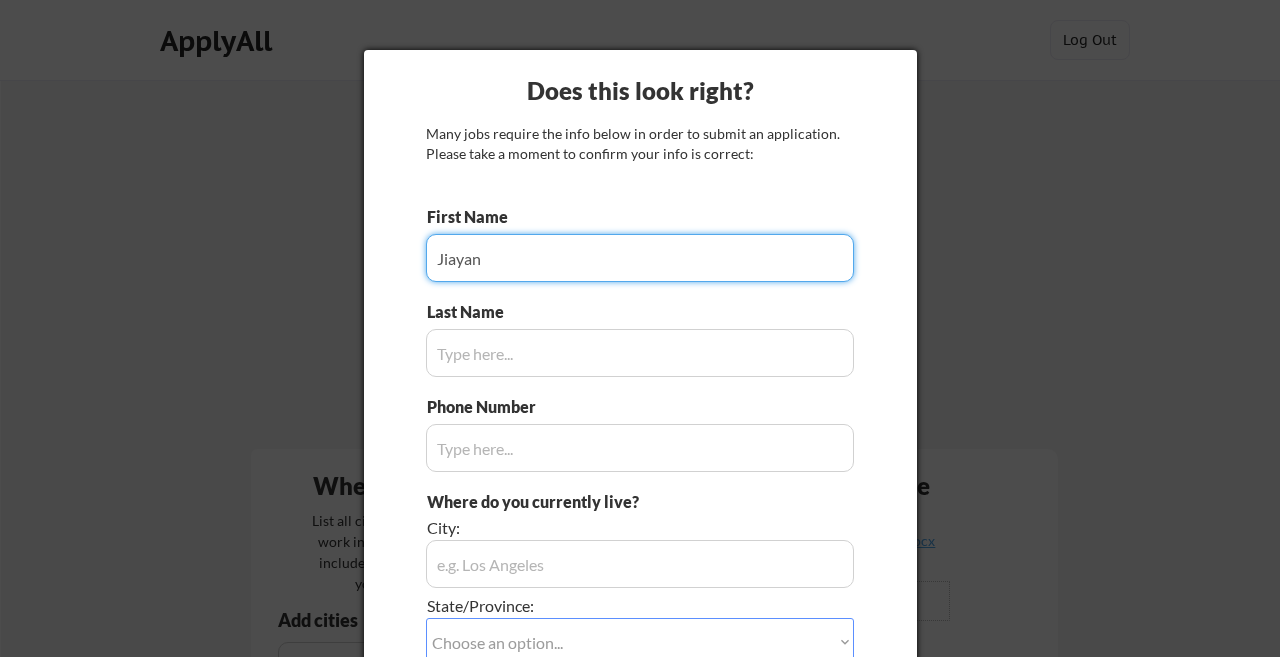 type on "Jiayan" 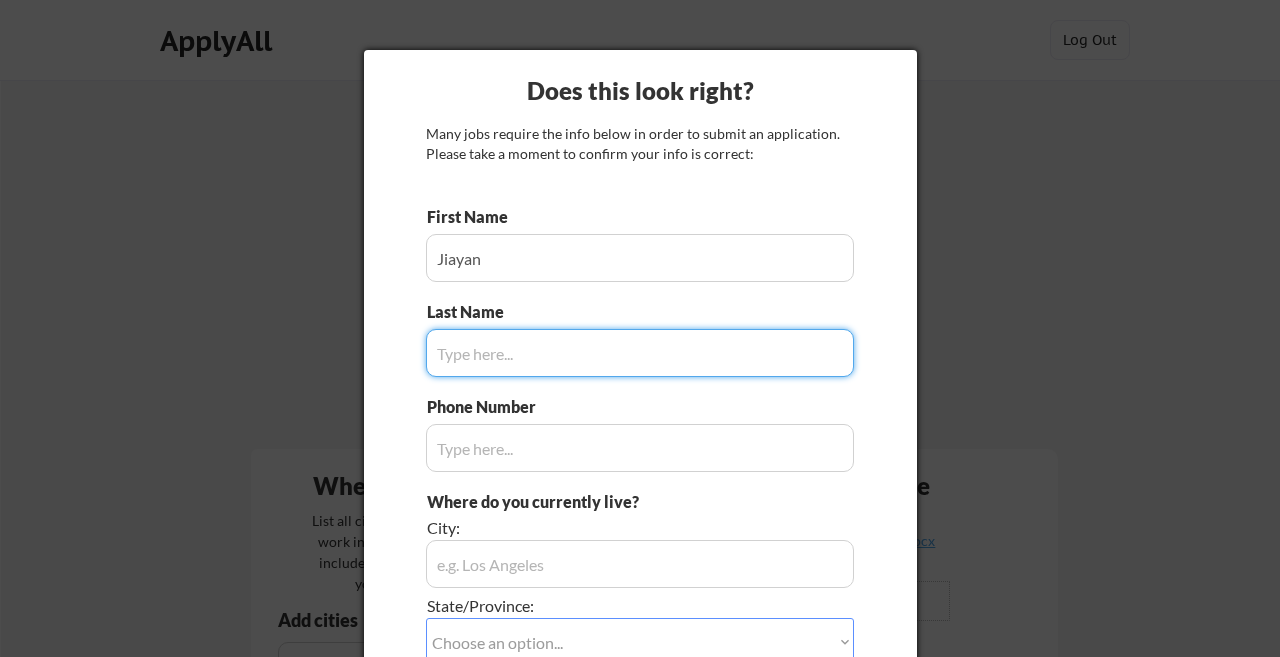 click at bounding box center [640, 353] 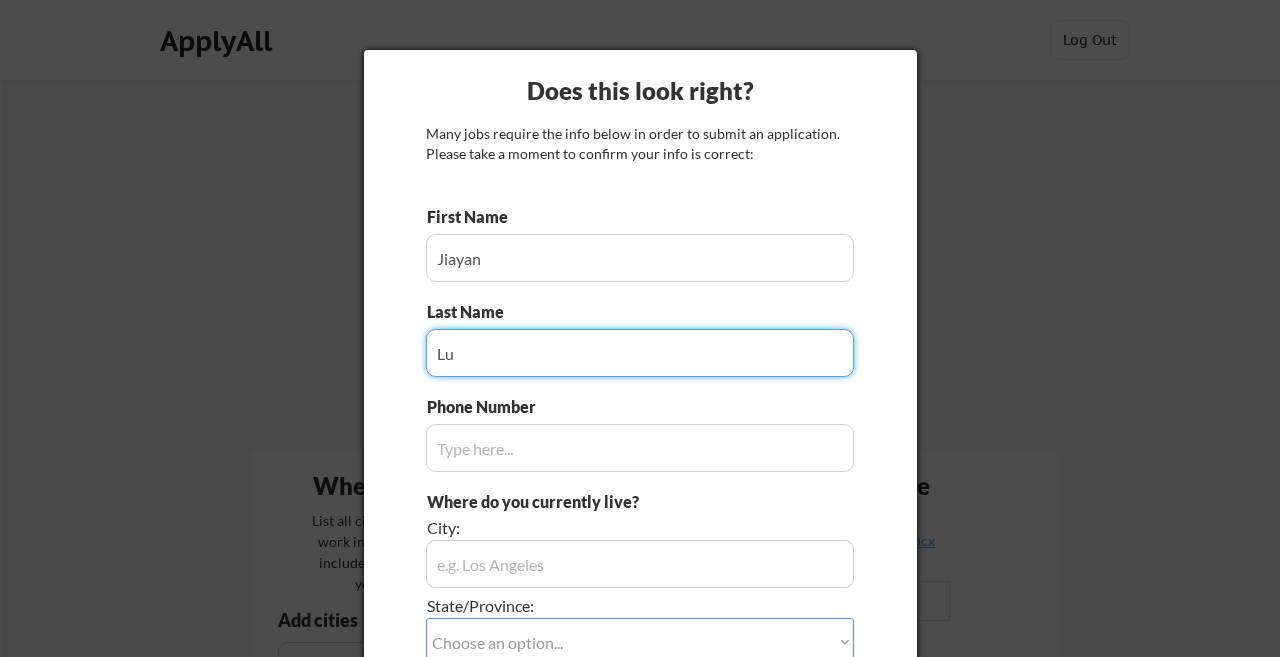 type on "Lu" 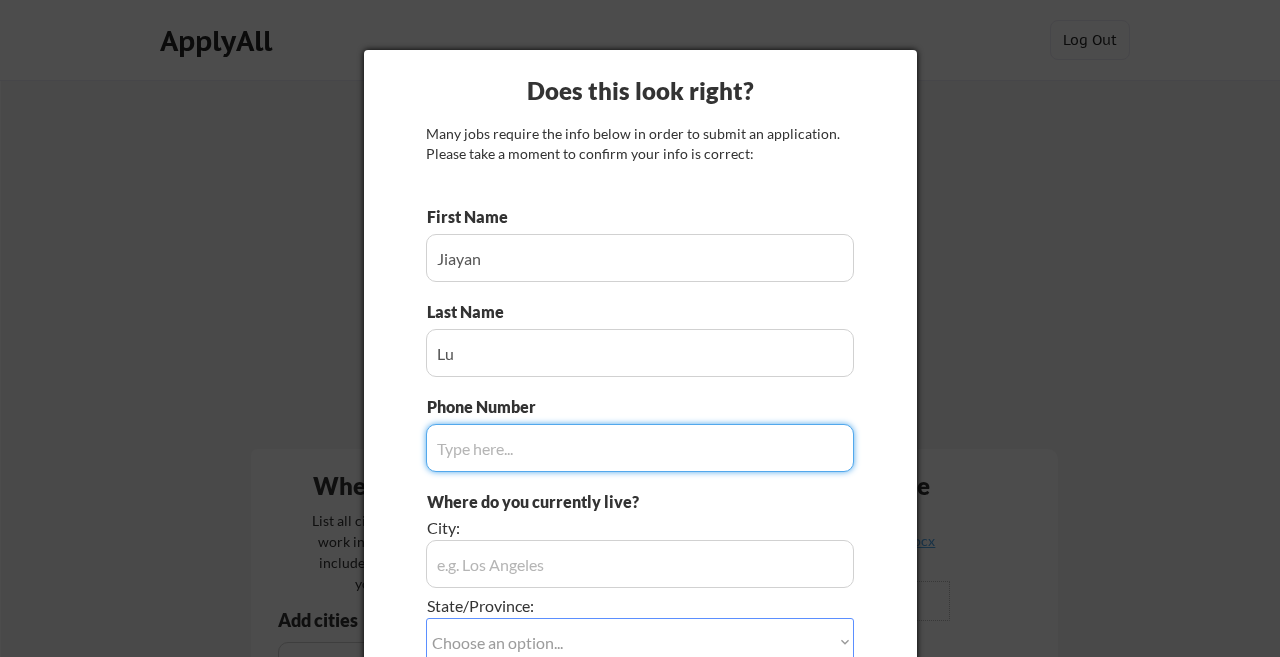 type on "4" 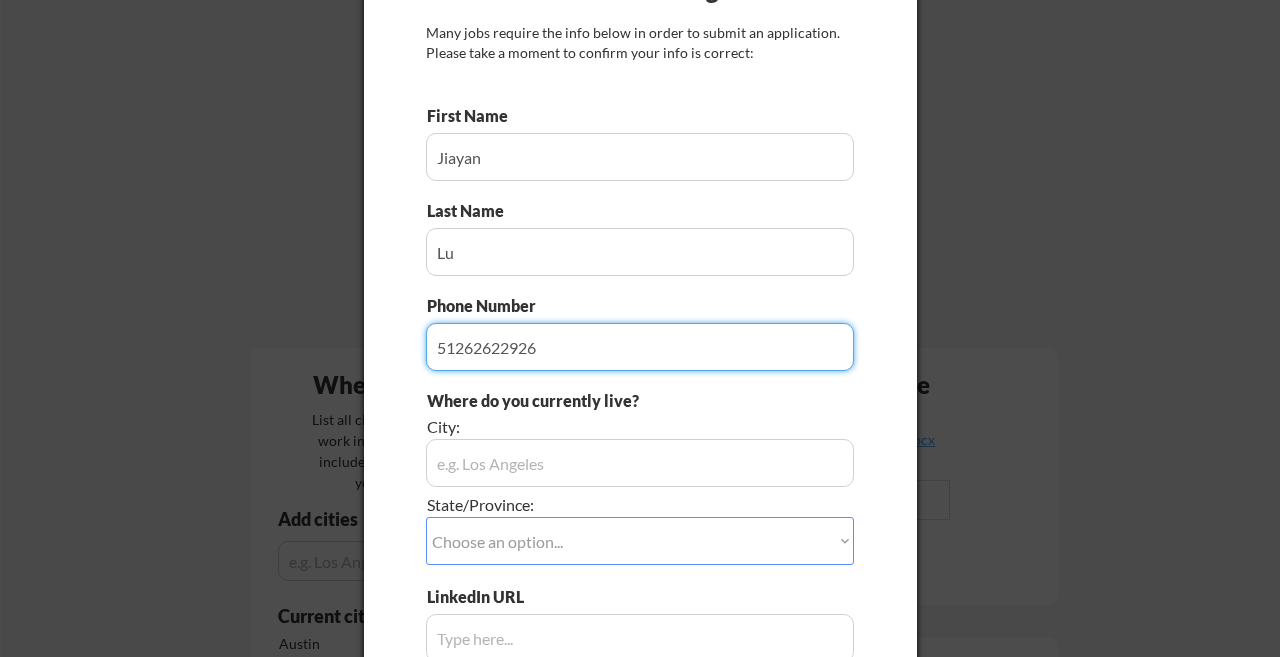scroll, scrollTop: 183, scrollLeft: 0, axis: vertical 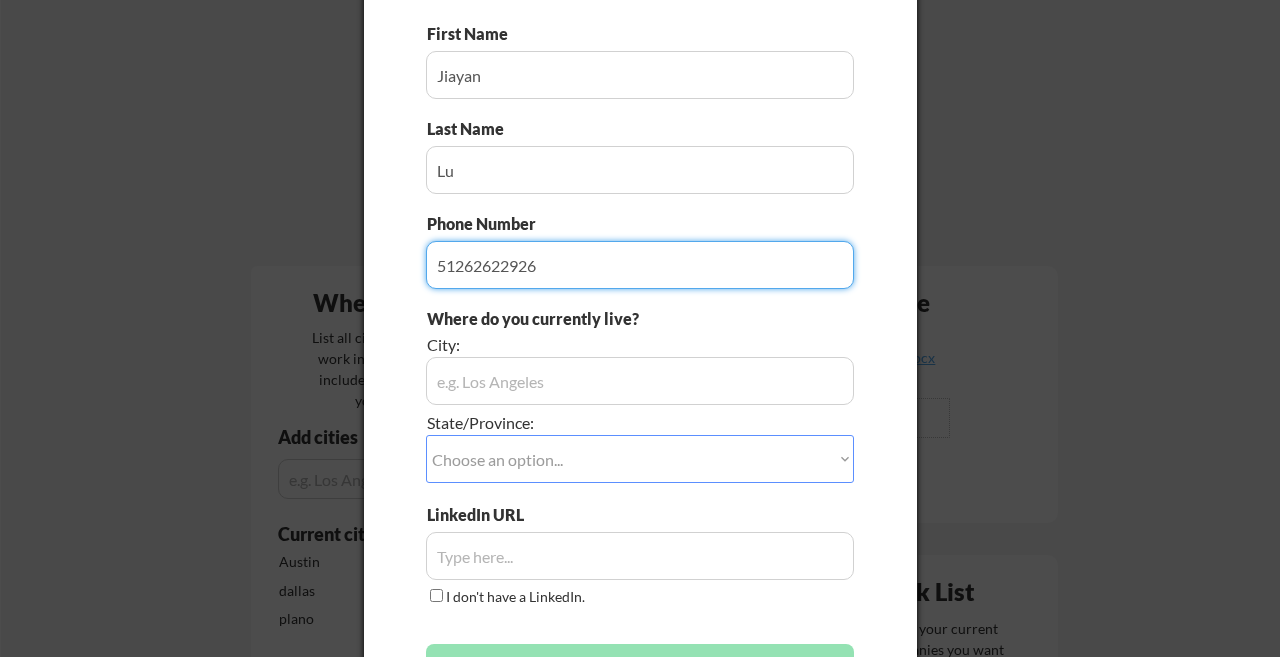 type on "51262622926" 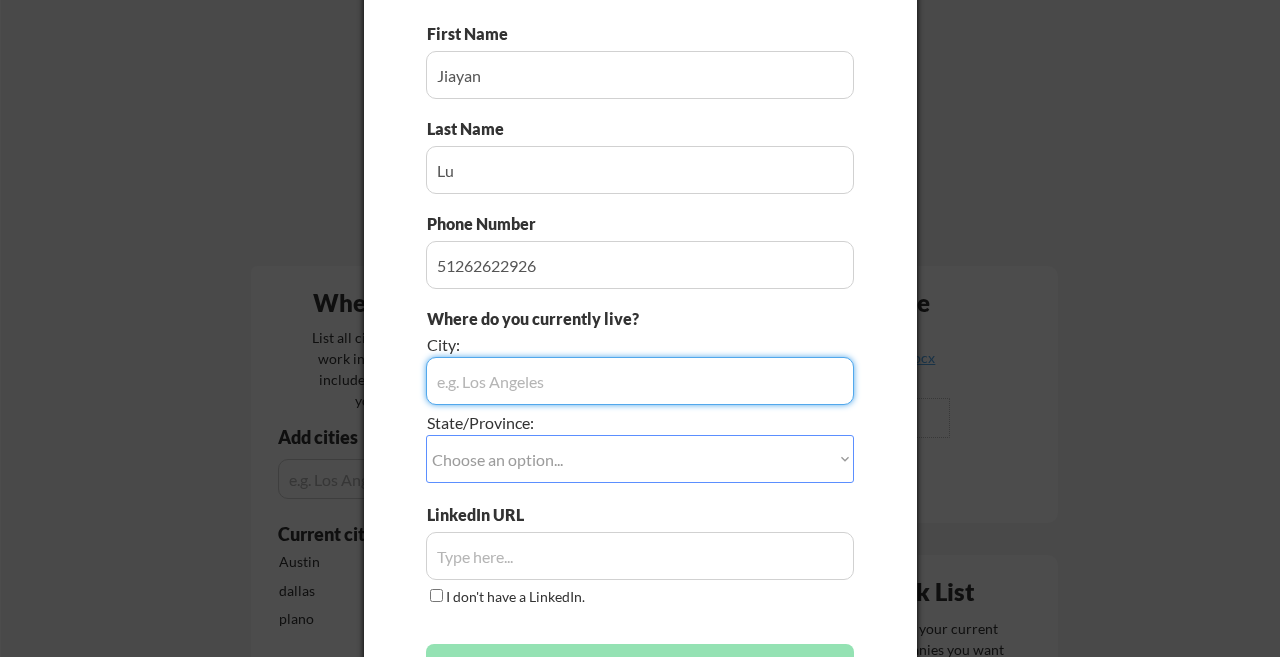 click at bounding box center (640, 381) 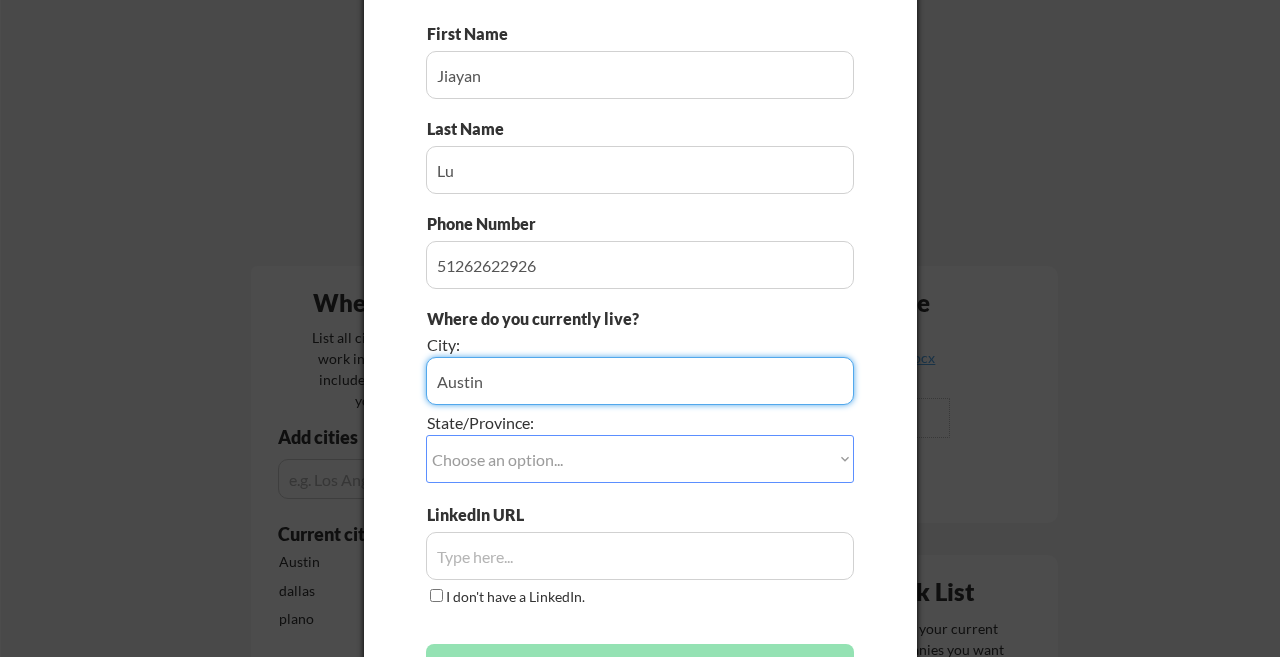 type on "Austin" 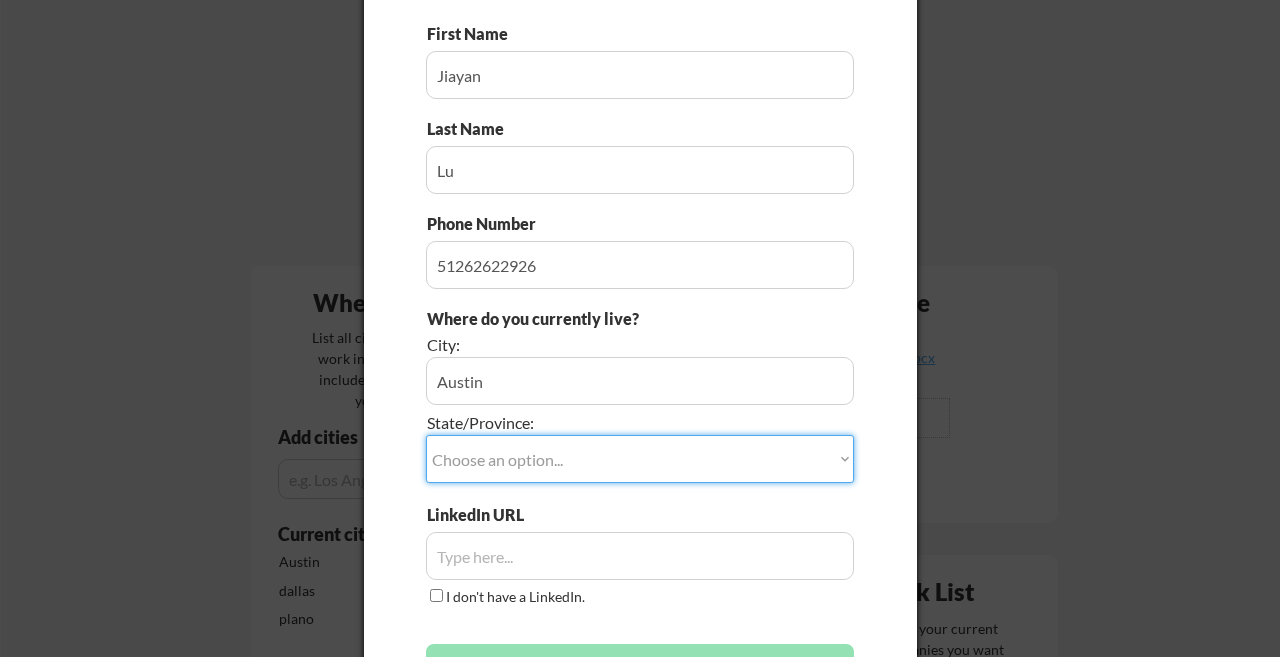 select on ""[US_STATE]"" 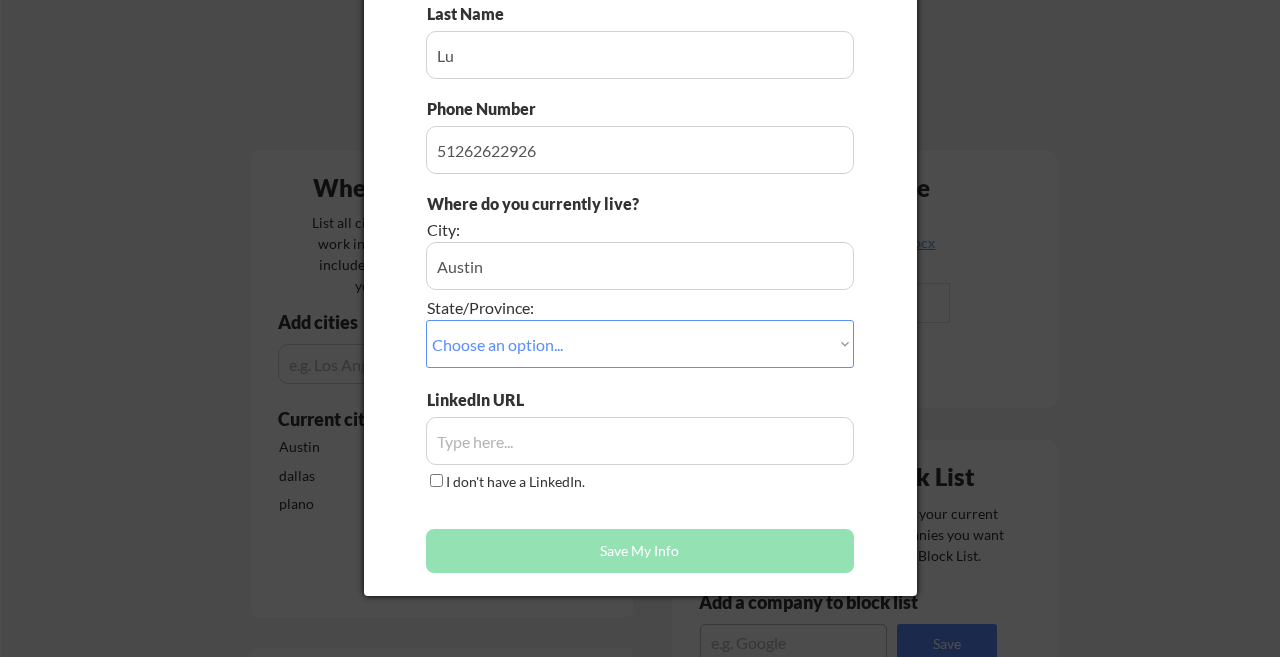 scroll, scrollTop: 302, scrollLeft: 0, axis: vertical 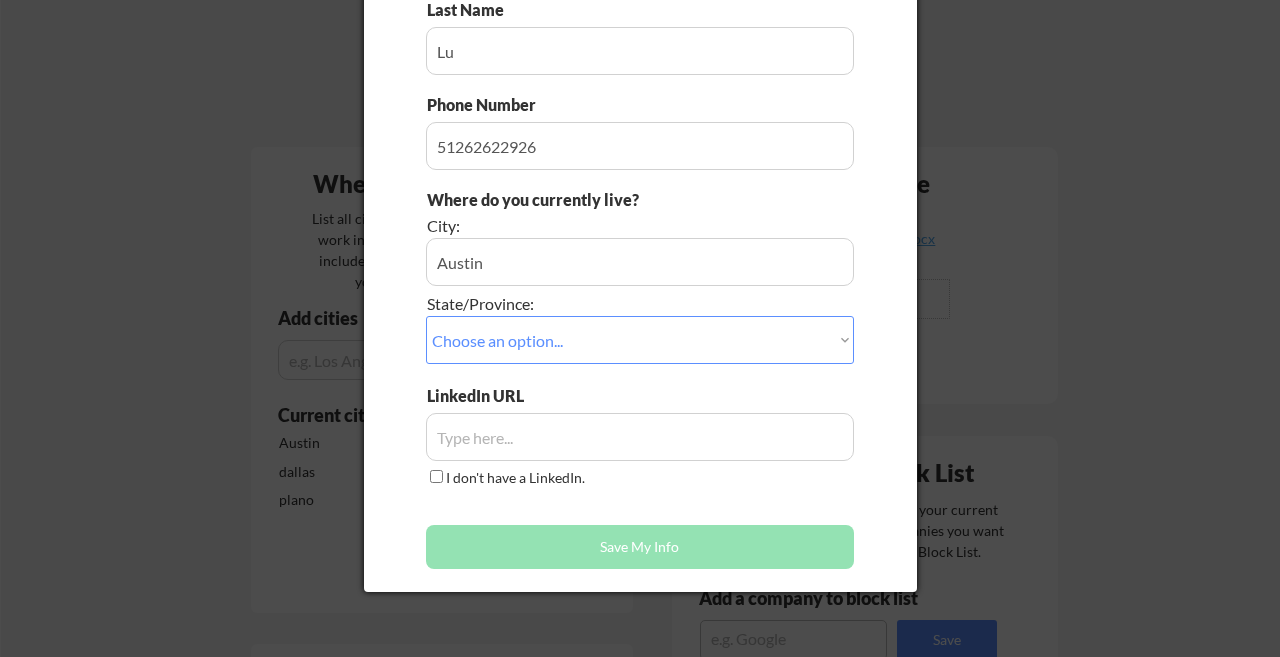 click on "LinkedIn URL I don't have a LinkedIn." at bounding box center (640, 437) 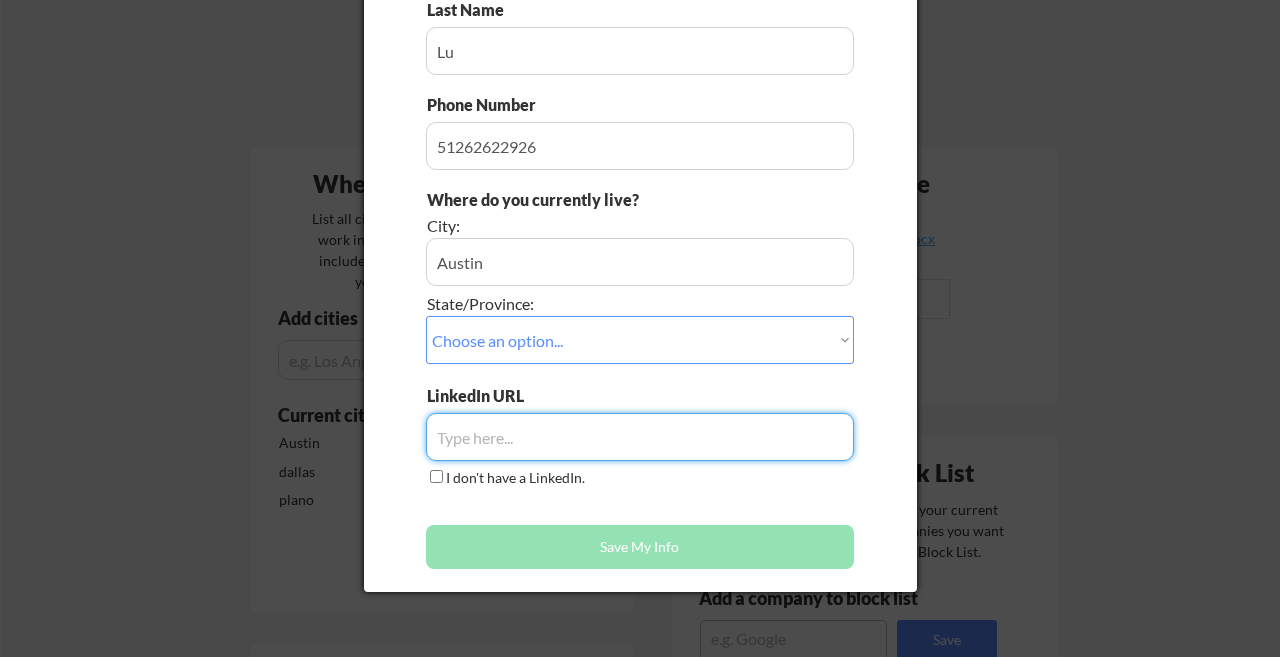 paste on "FROM triangle" 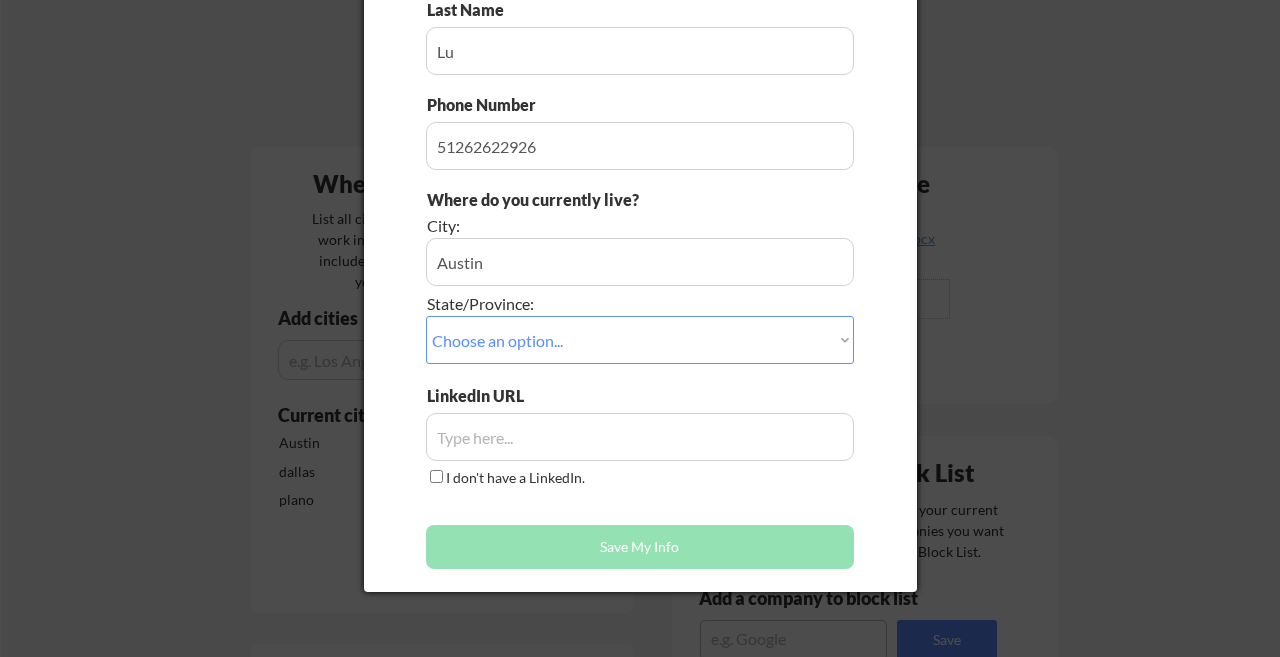 click at bounding box center [640, 437] 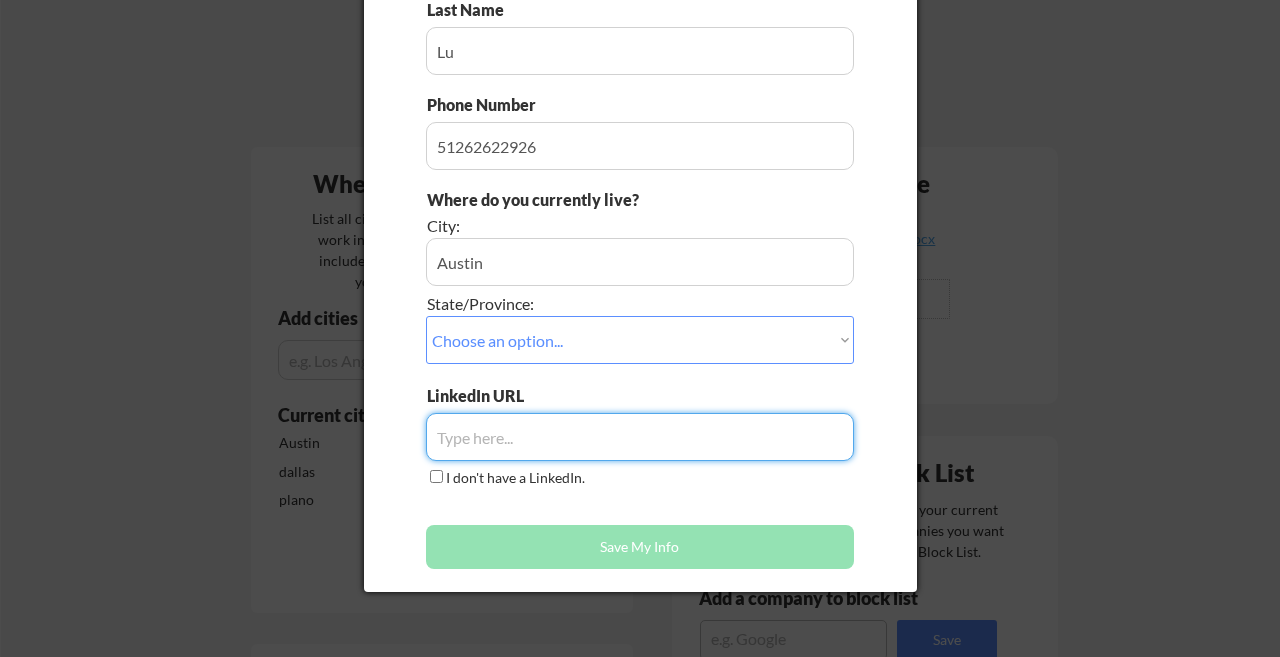 paste on "[URL][DOMAIN_NAME]" 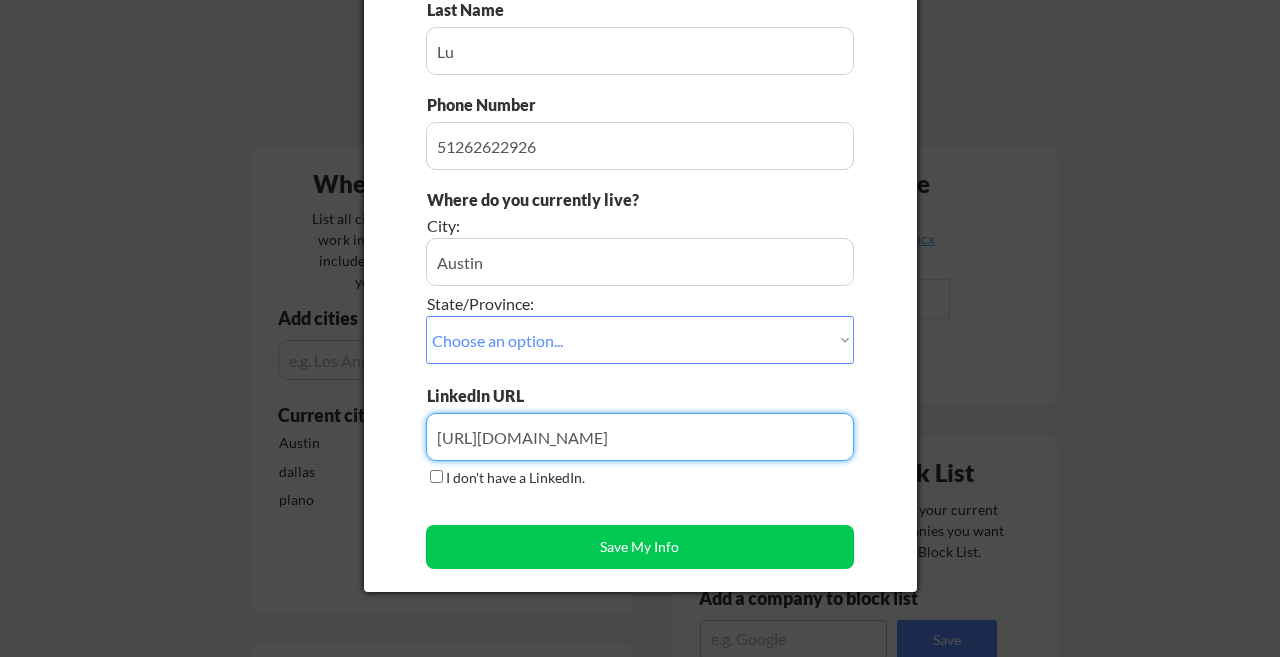 type on "[URL][DOMAIN_NAME]" 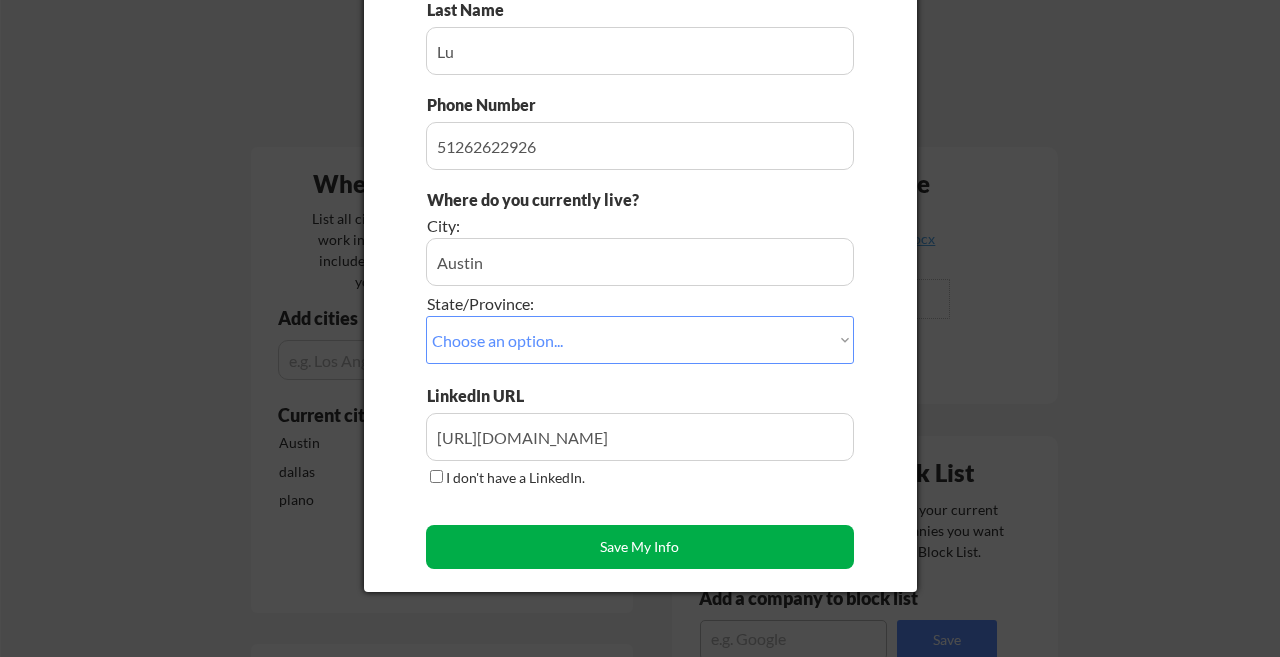click on "Save My Info" at bounding box center [640, 547] 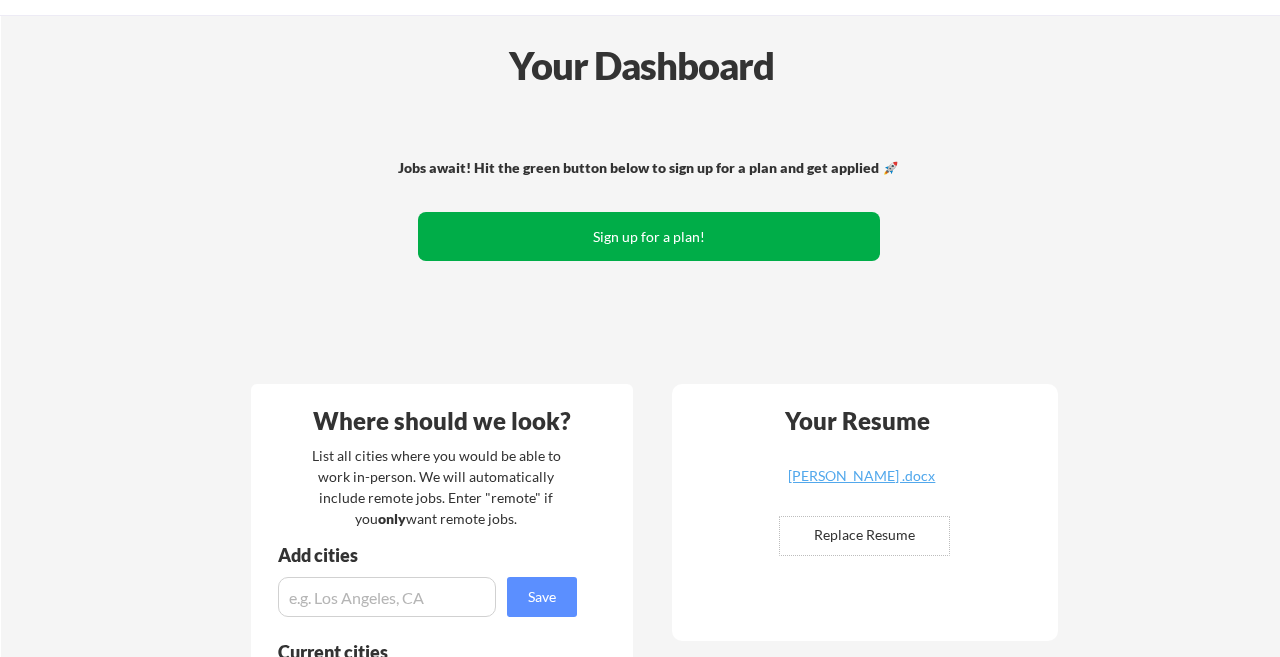 scroll, scrollTop: 0, scrollLeft: 0, axis: both 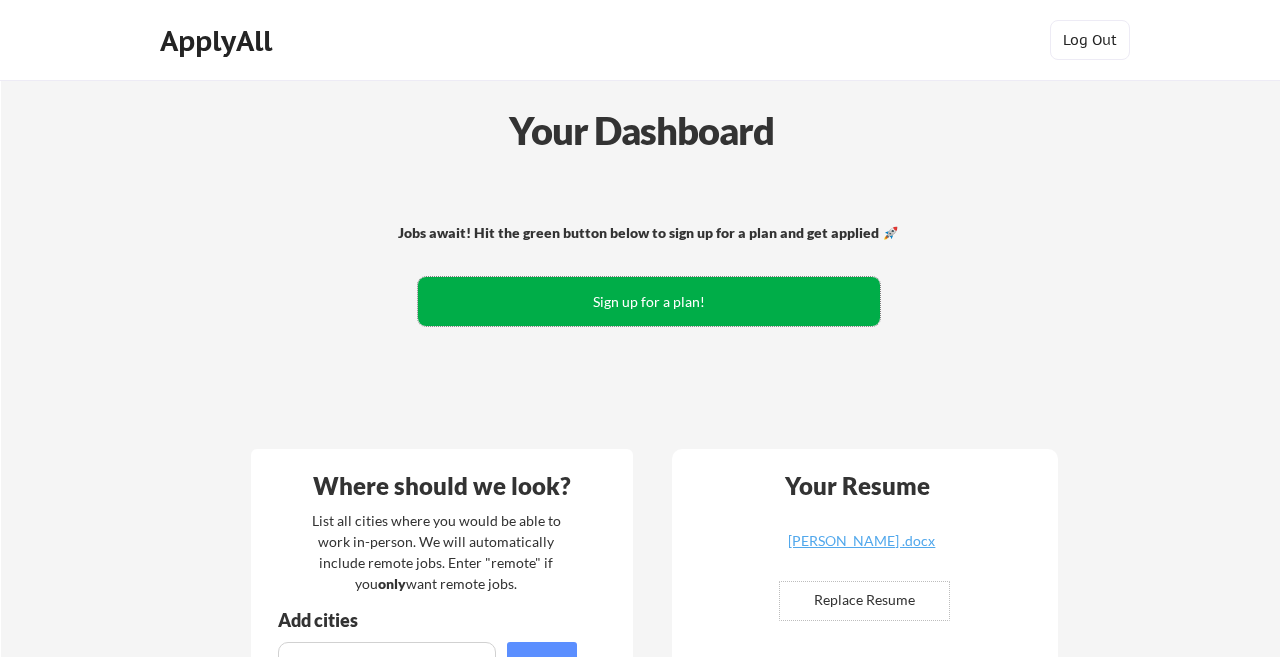 click on "Sign up for a plan!" at bounding box center [649, 301] 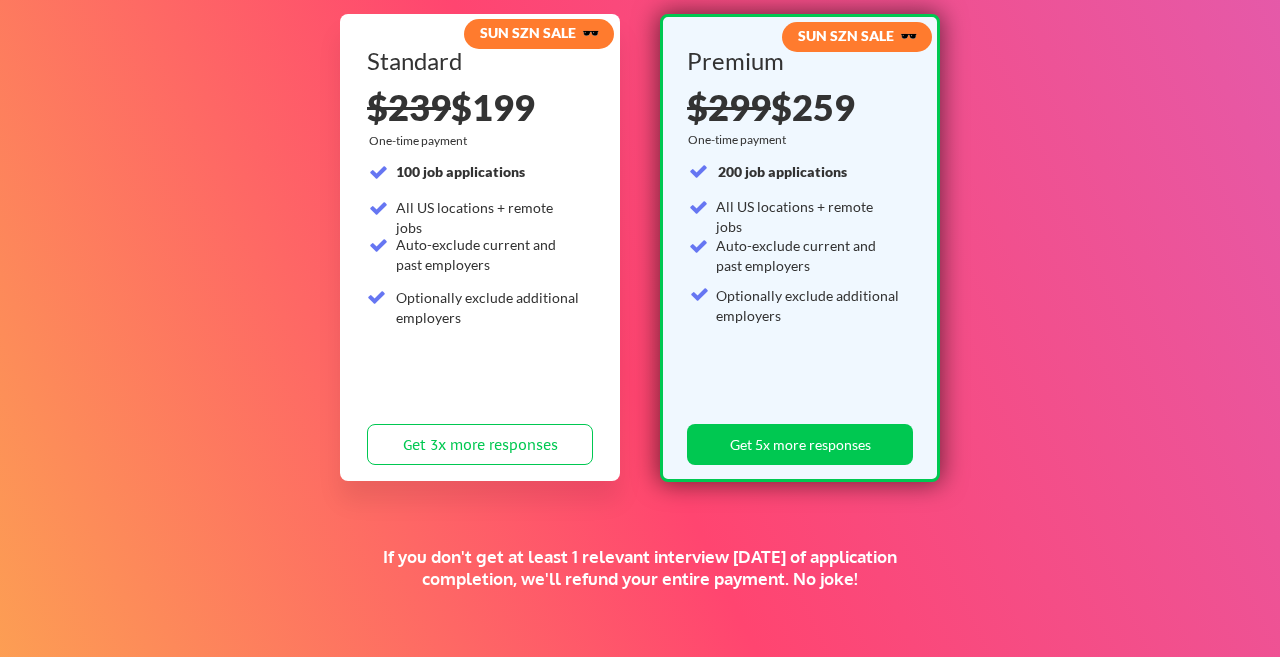 scroll, scrollTop: 151, scrollLeft: 0, axis: vertical 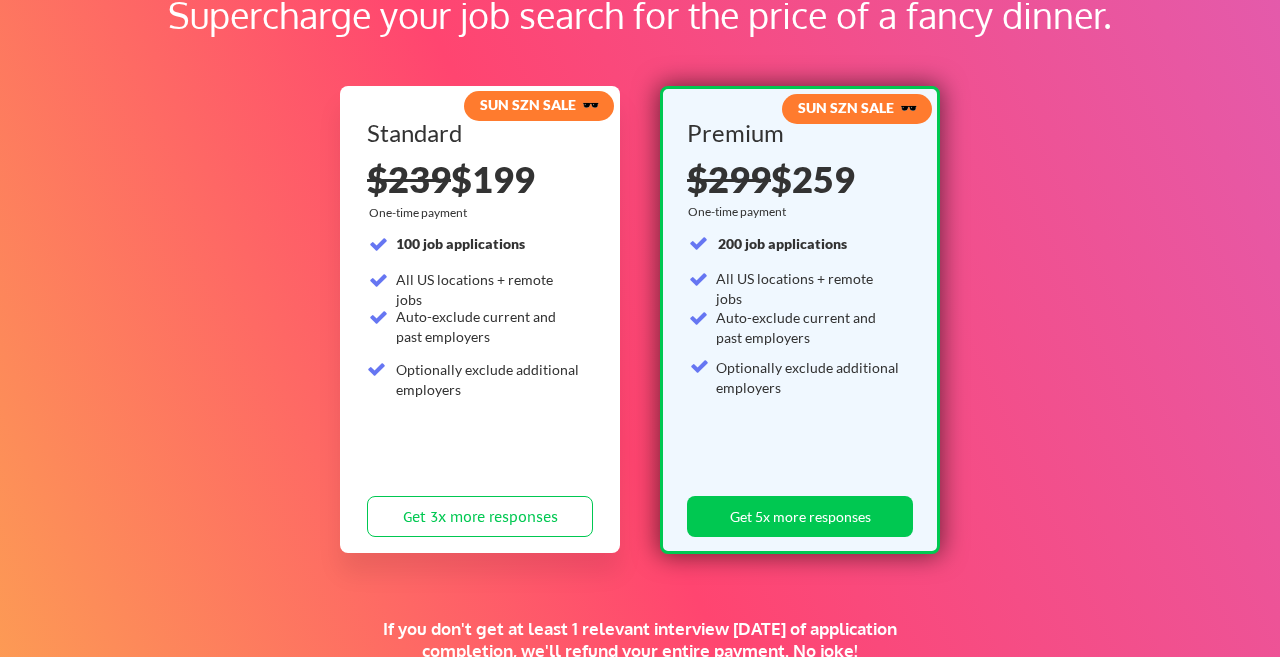 drag, startPoint x: 468, startPoint y: 176, endPoint x: 535, endPoint y: 176, distance: 67 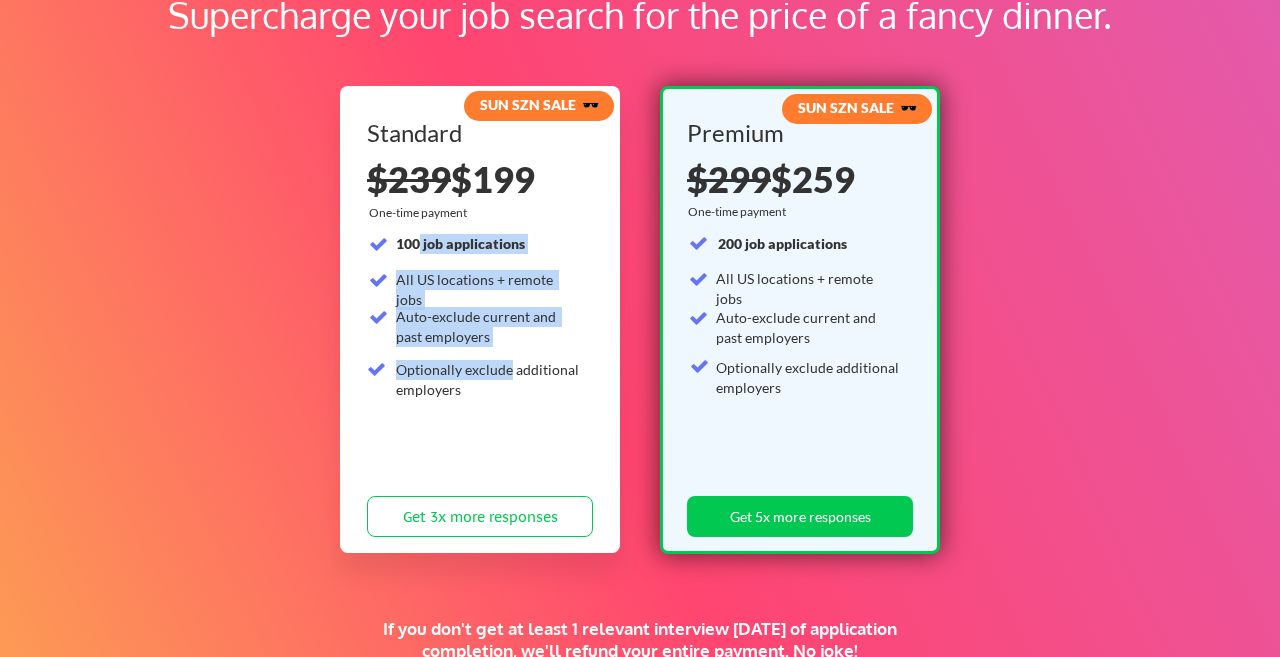 drag, startPoint x: 417, startPoint y: 244, endPoint x: 508, endPoint y: 374, distance: 158.68523 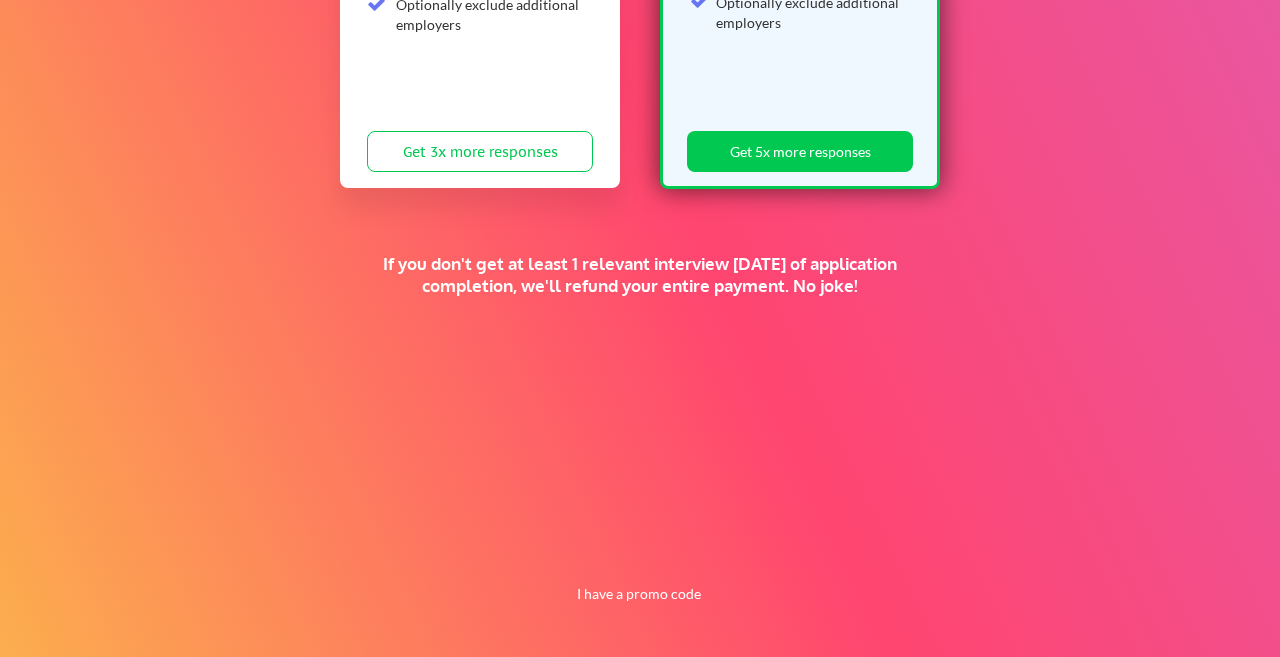 scroll, scrollTop: 0, scrollLeft: 0, axis: both 